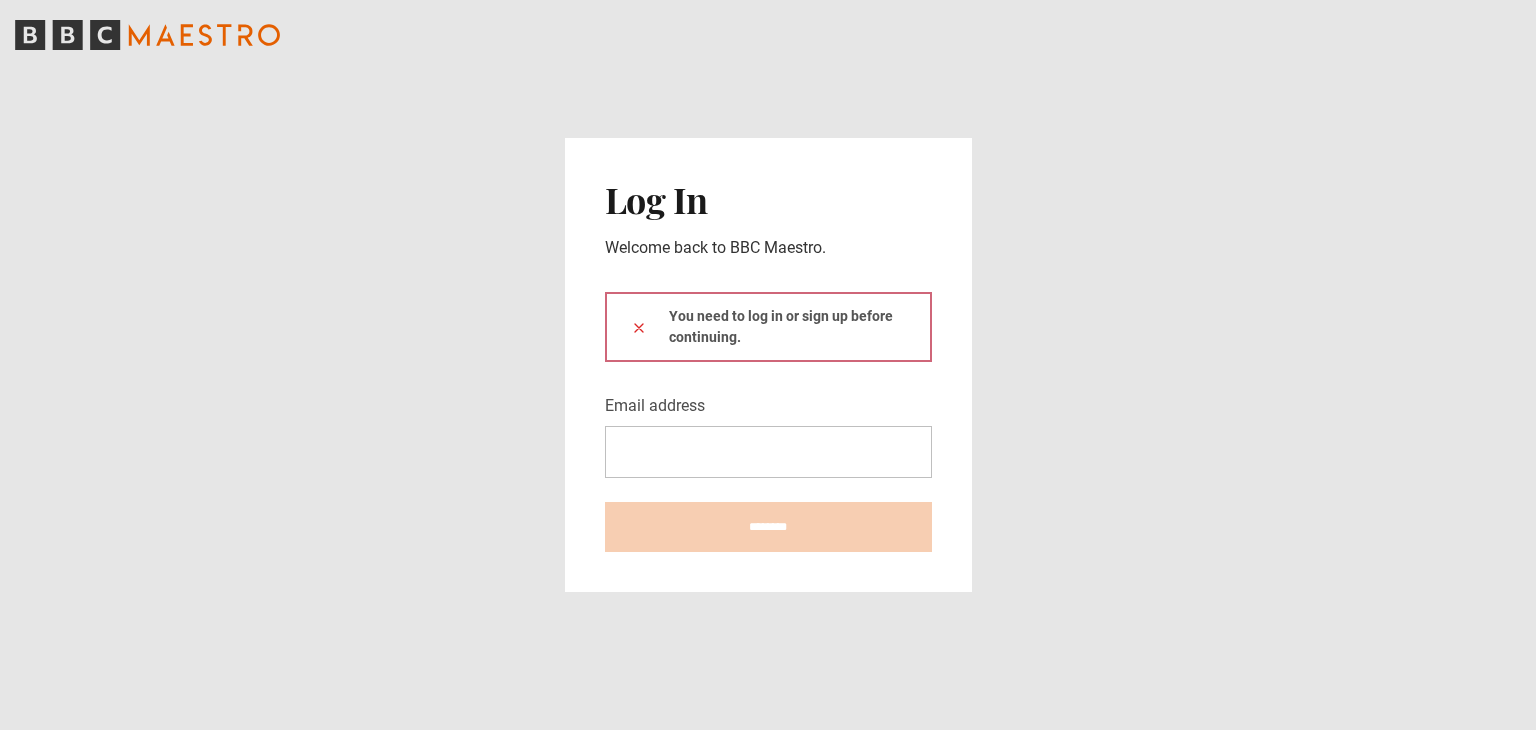 scroll, scrollTop: 0, scrollLeft: 0, axis: both 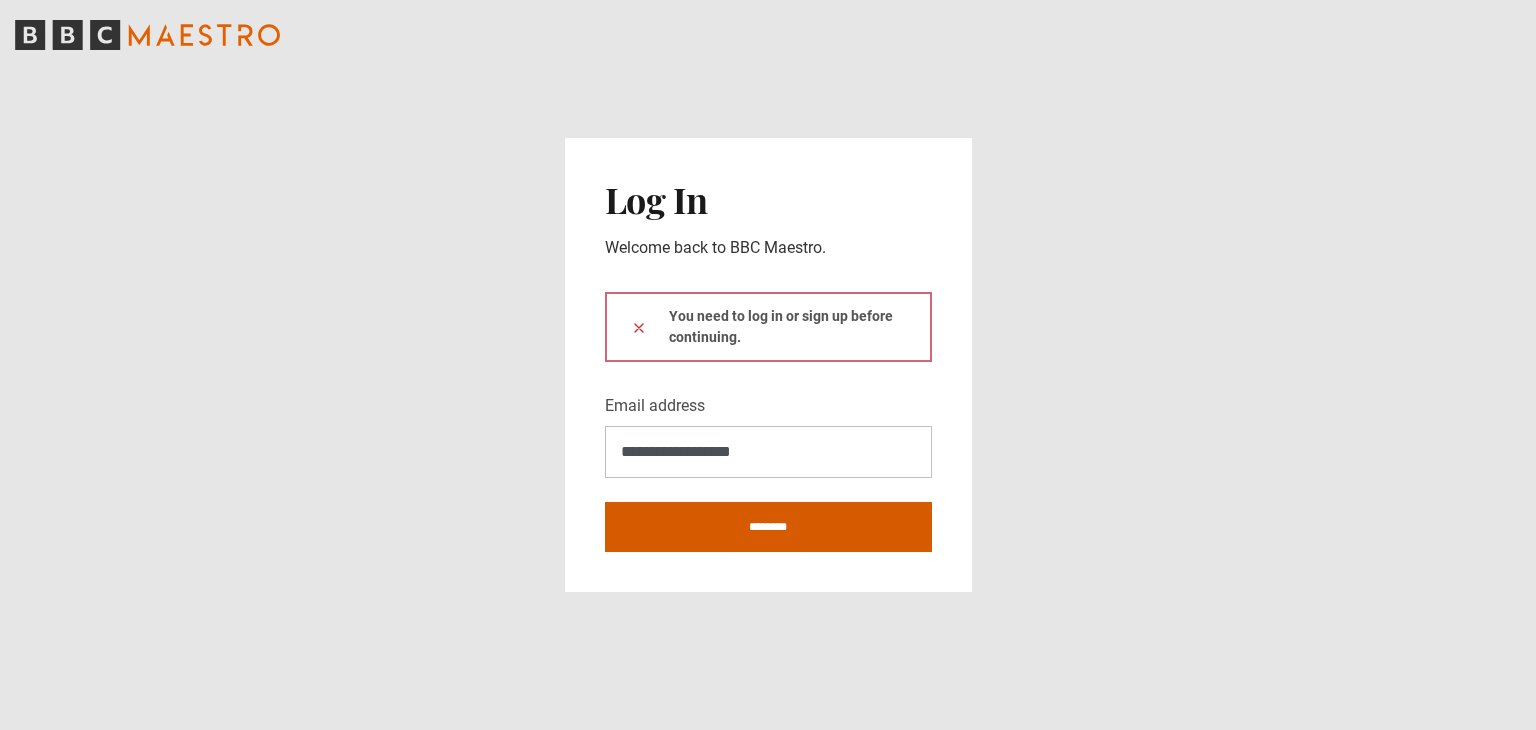 click on "********" at bounding box center [768, 527] 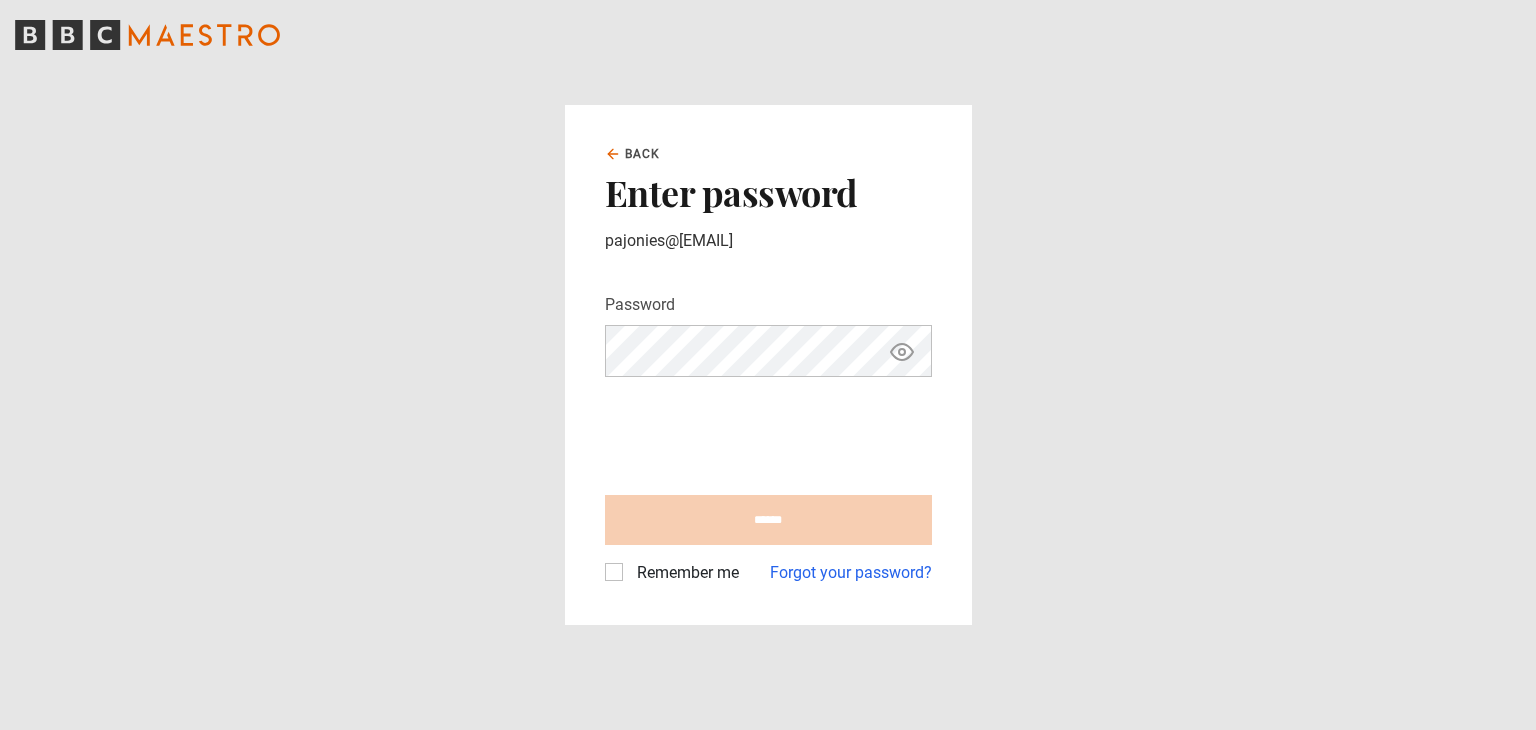 scroll, scrollTop: 0, scrollLeft: 0, axis: both 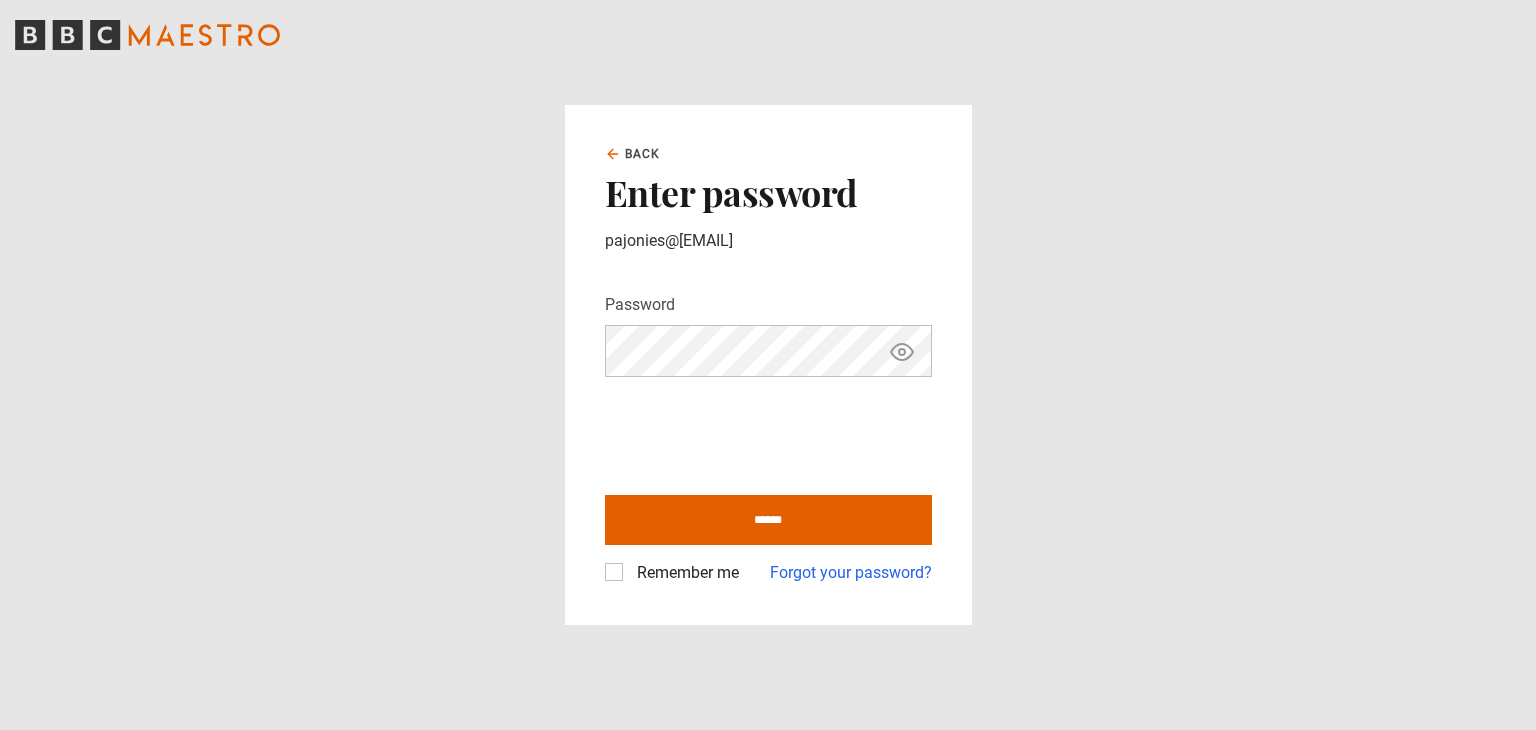 click on "Remember me" at bounding box center (684, 573) 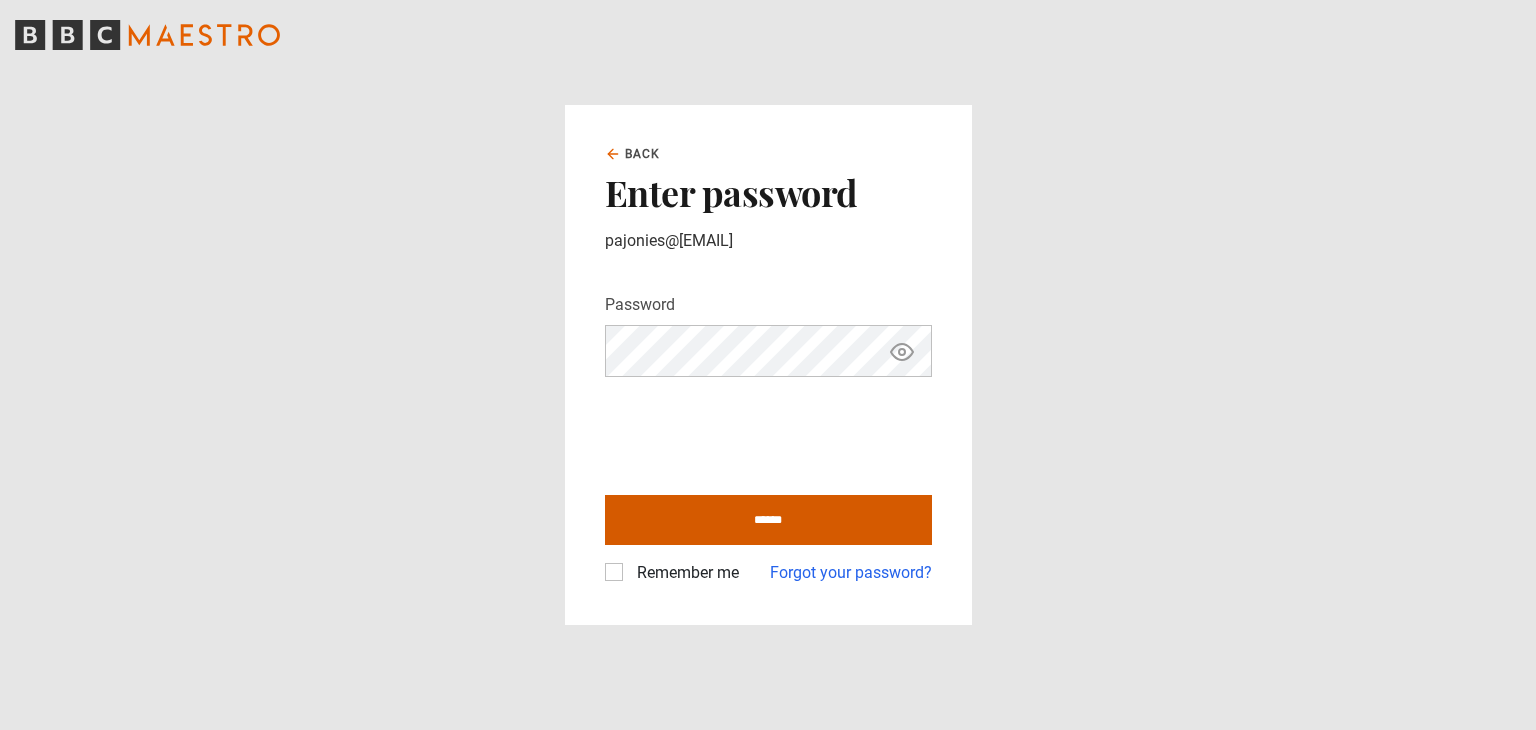 click on "******" at bounding box center [768, 520] 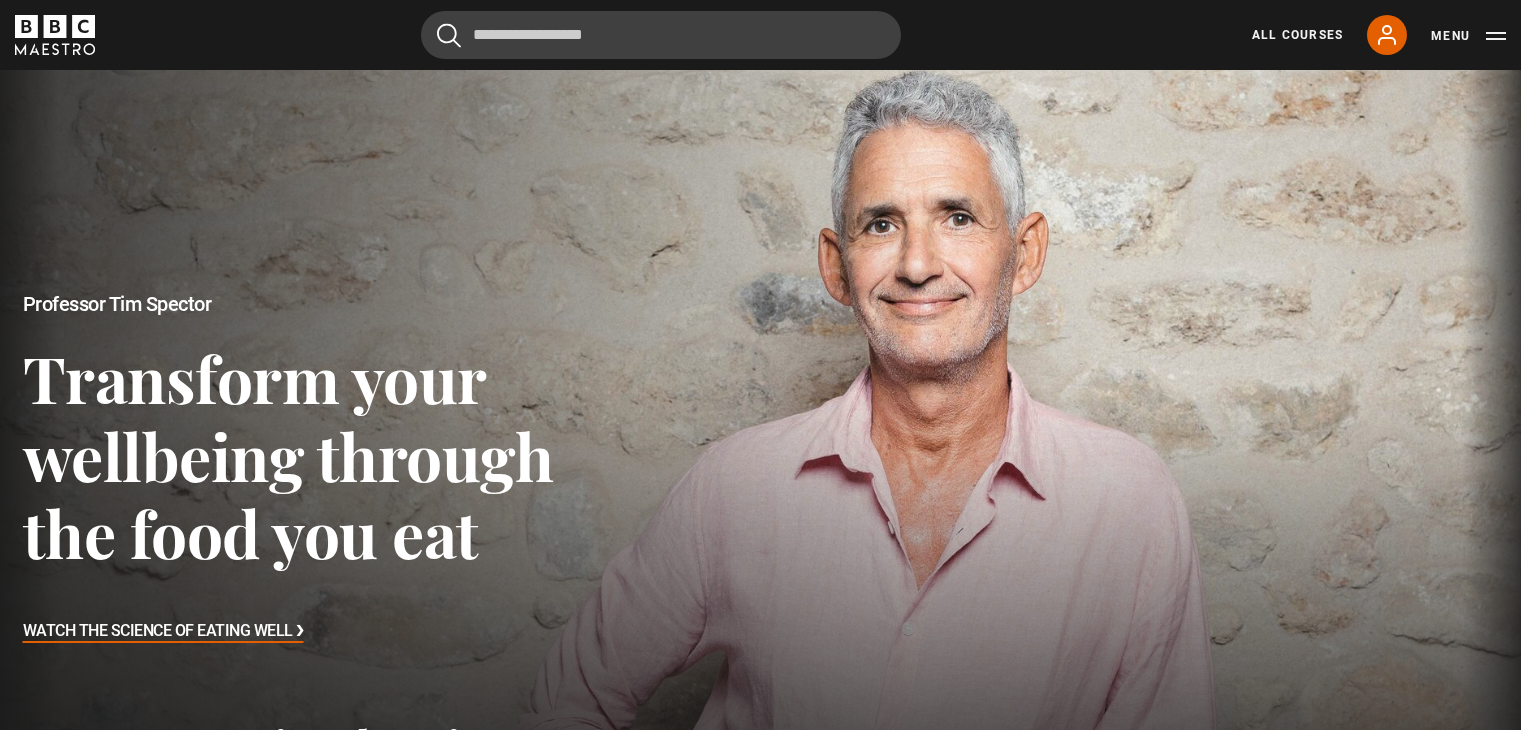 scroll, scrollTop: 0, scrollLeft: 0, axis: both 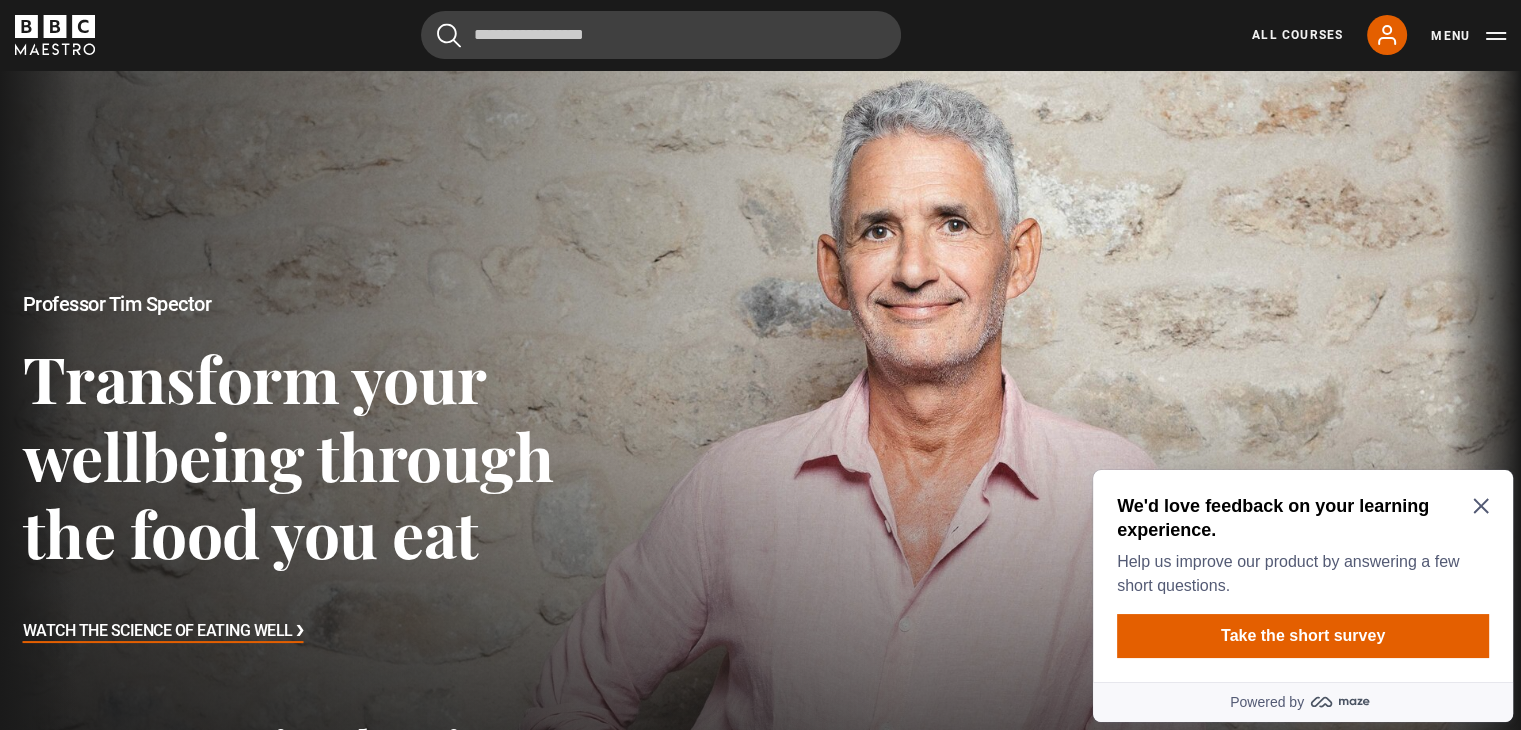 click 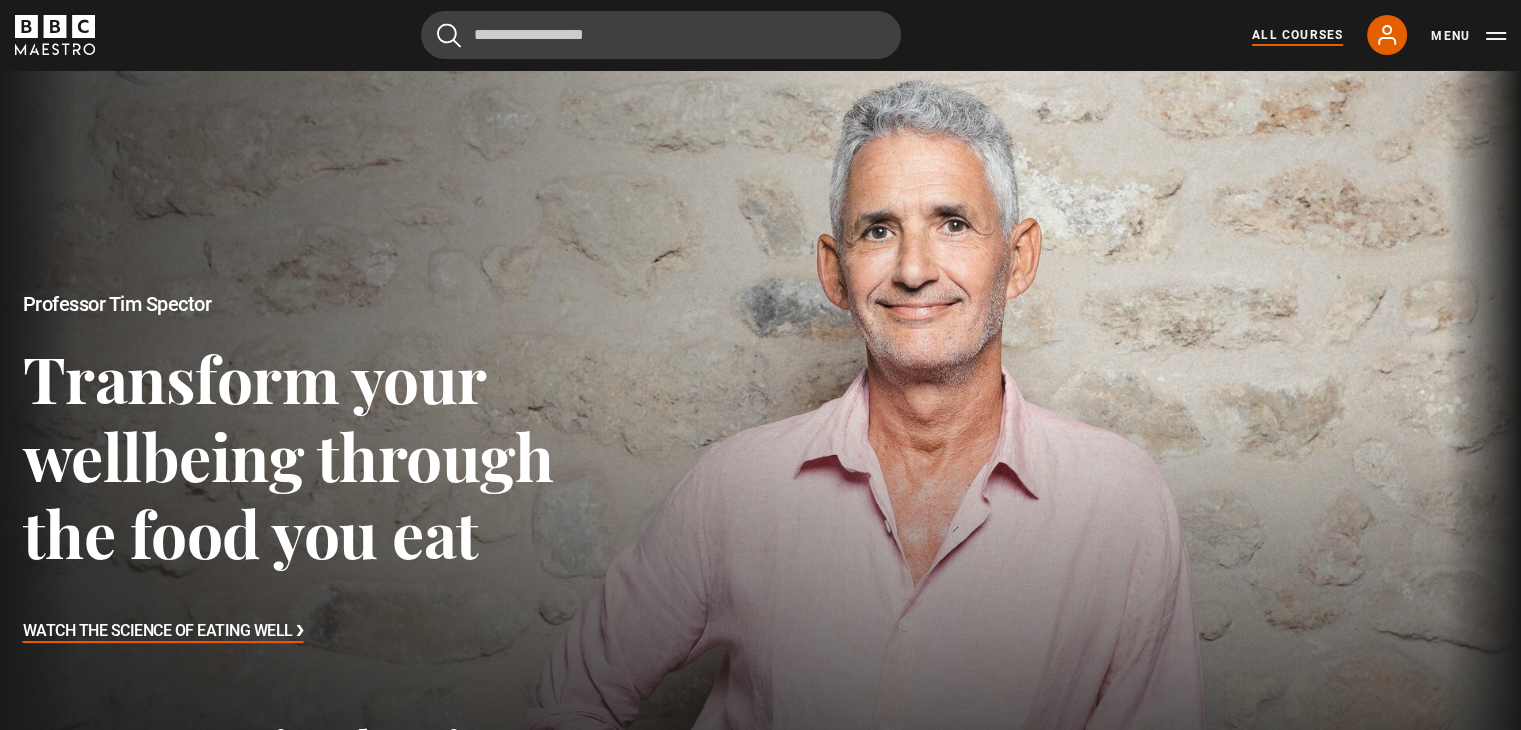 click on "All Courses" at bounding box center (1297, 35) 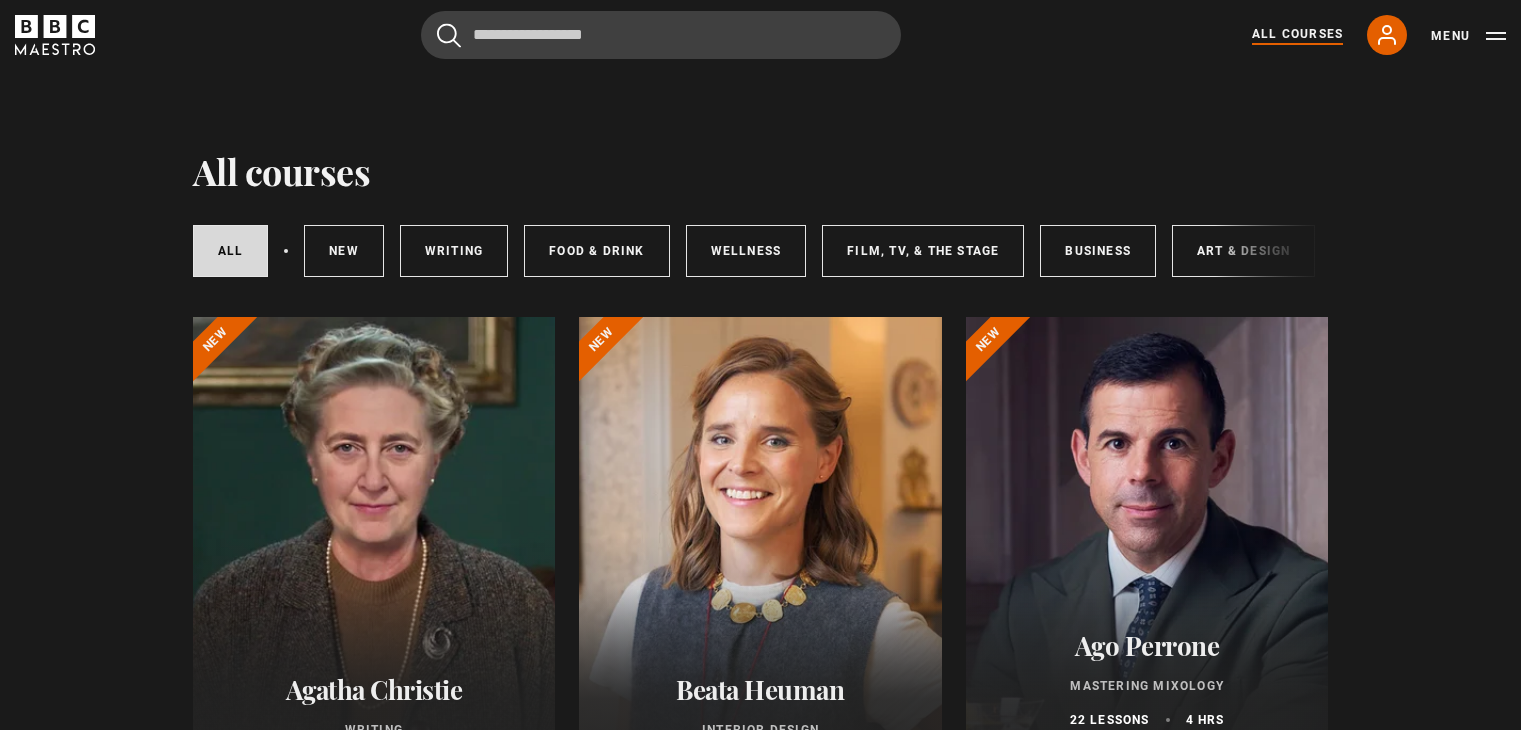 scroll, scrollTop: 0, scrollLeft: 0, axis: both 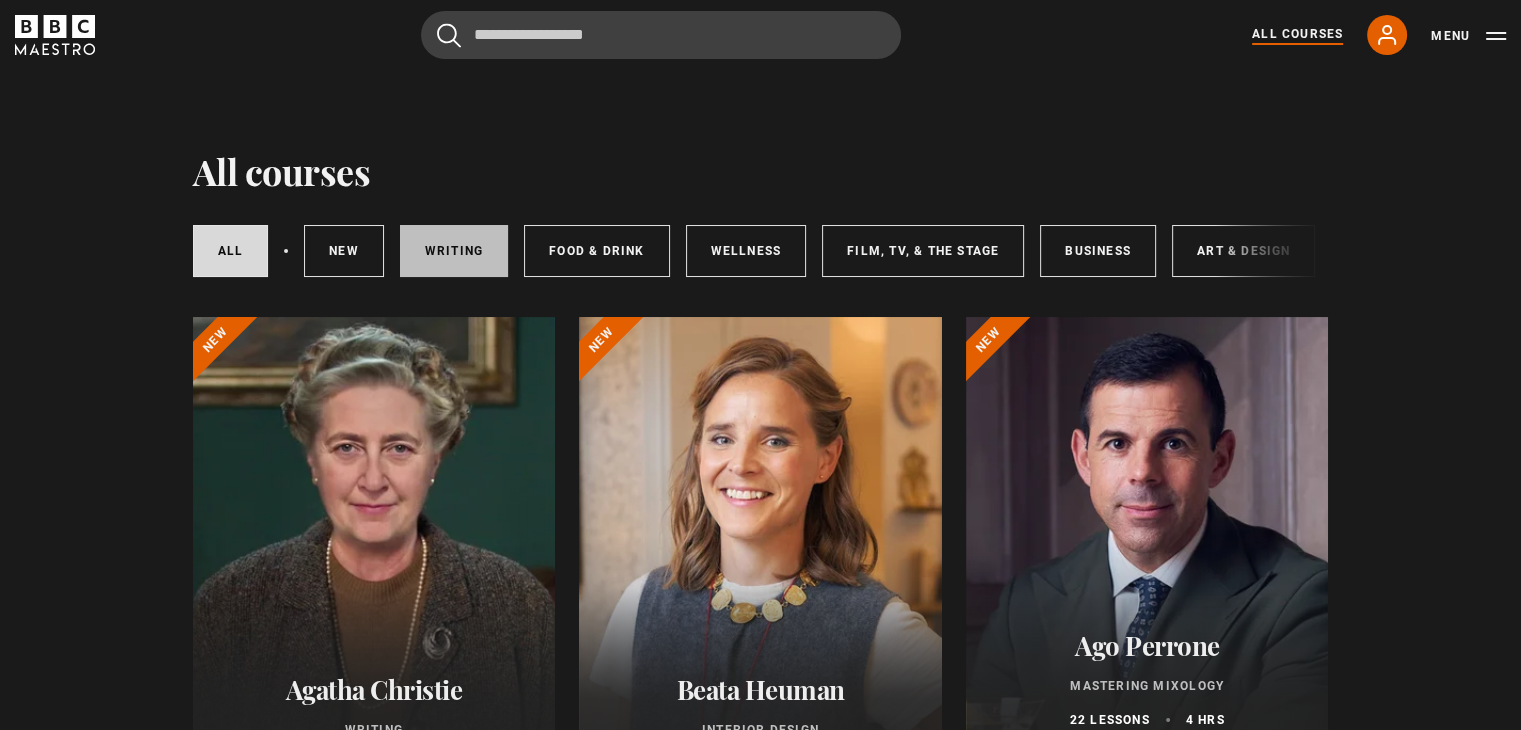 click on "Writing" at bounding box center [454, 251] 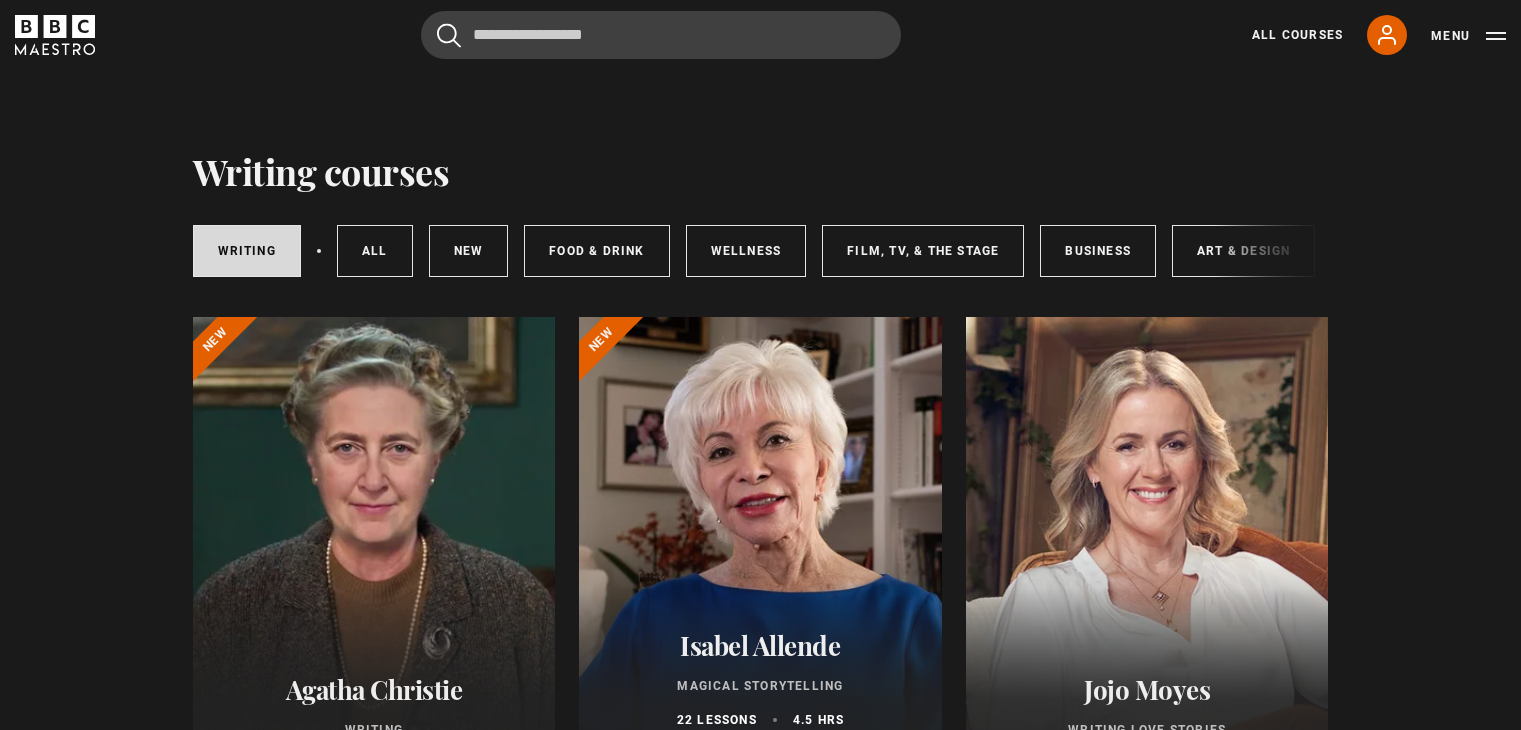 scroll, scrollTop: 0, scrollLeft: 0, axis: both 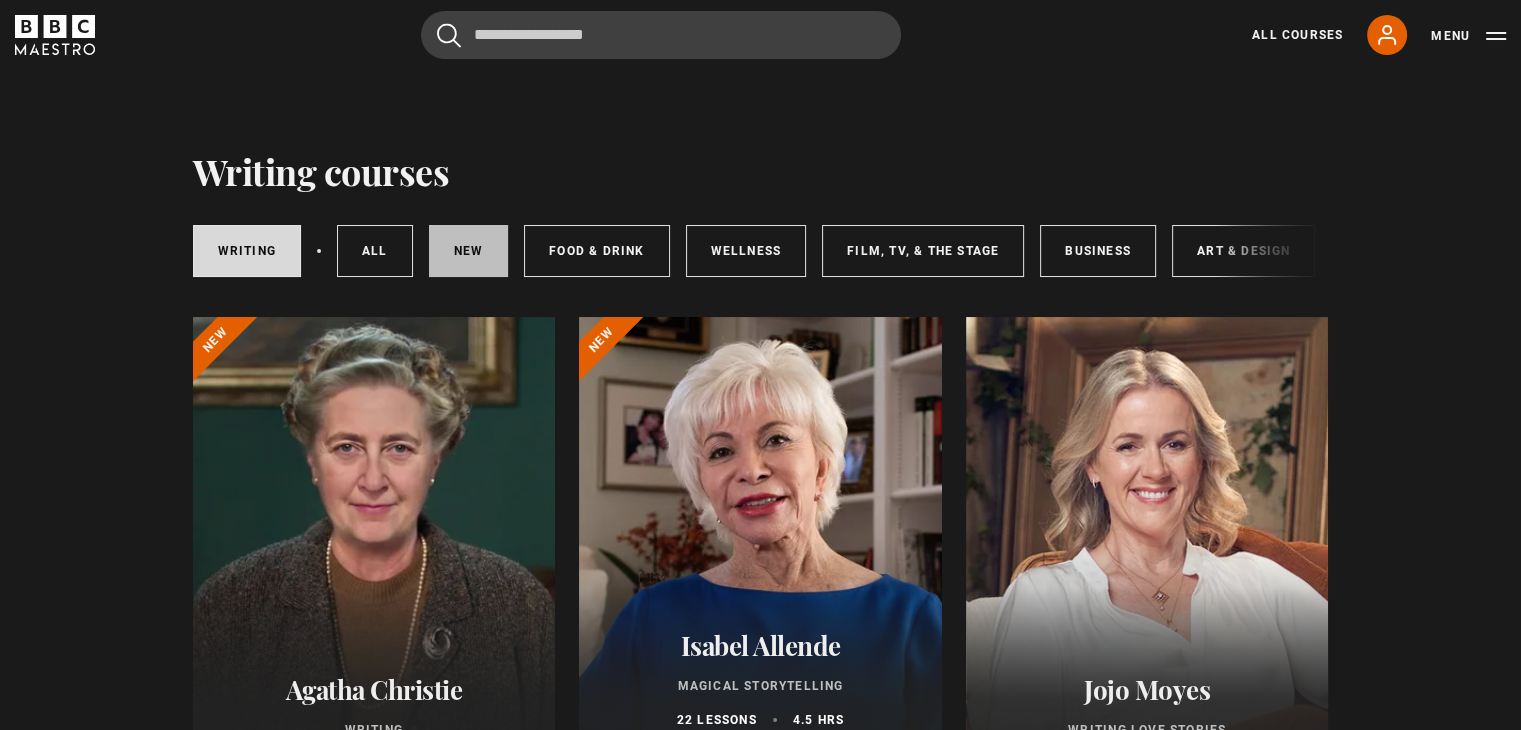 click on "New courses" at bounding box center (469, 251) 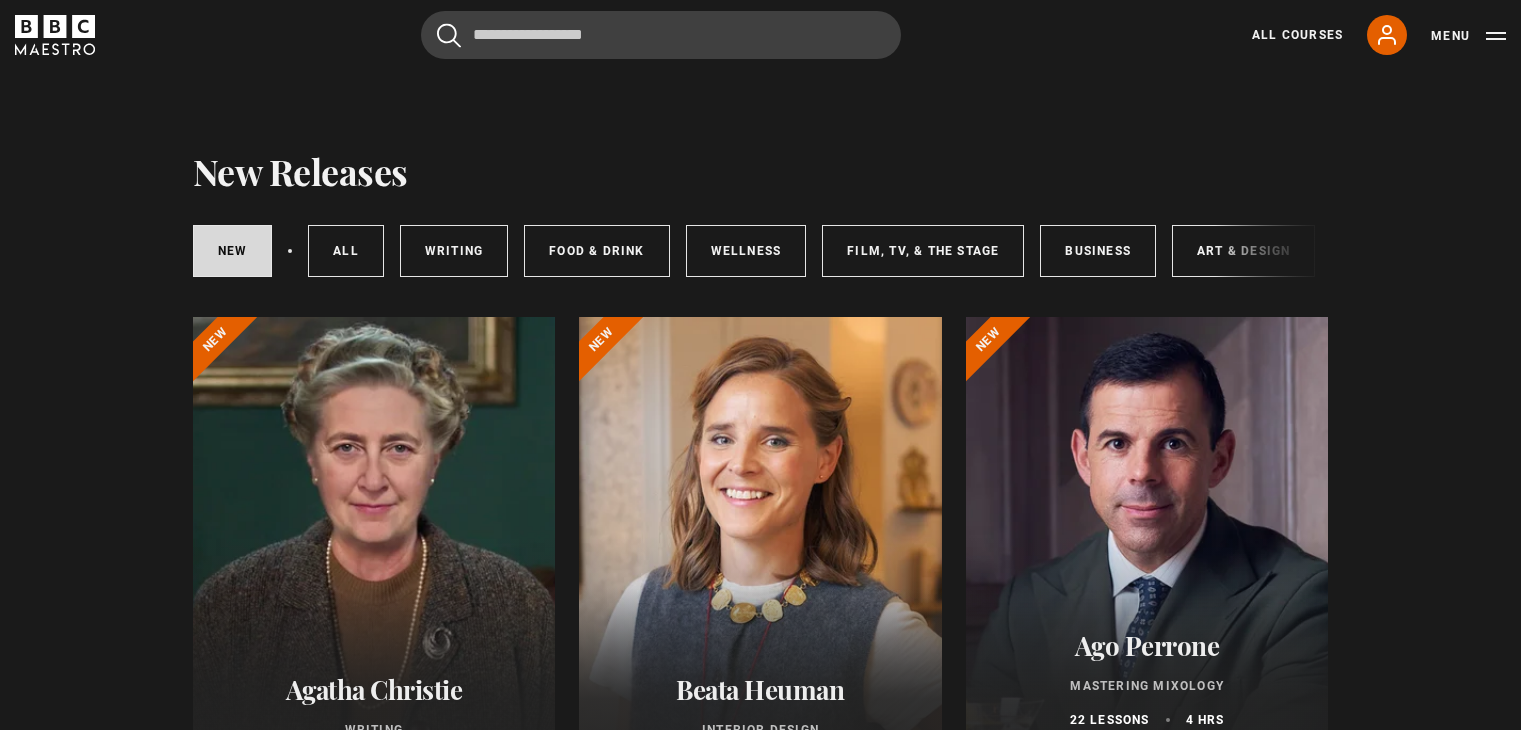 scroll, scrollTop: 0, scrollLeft: 0, axis: both 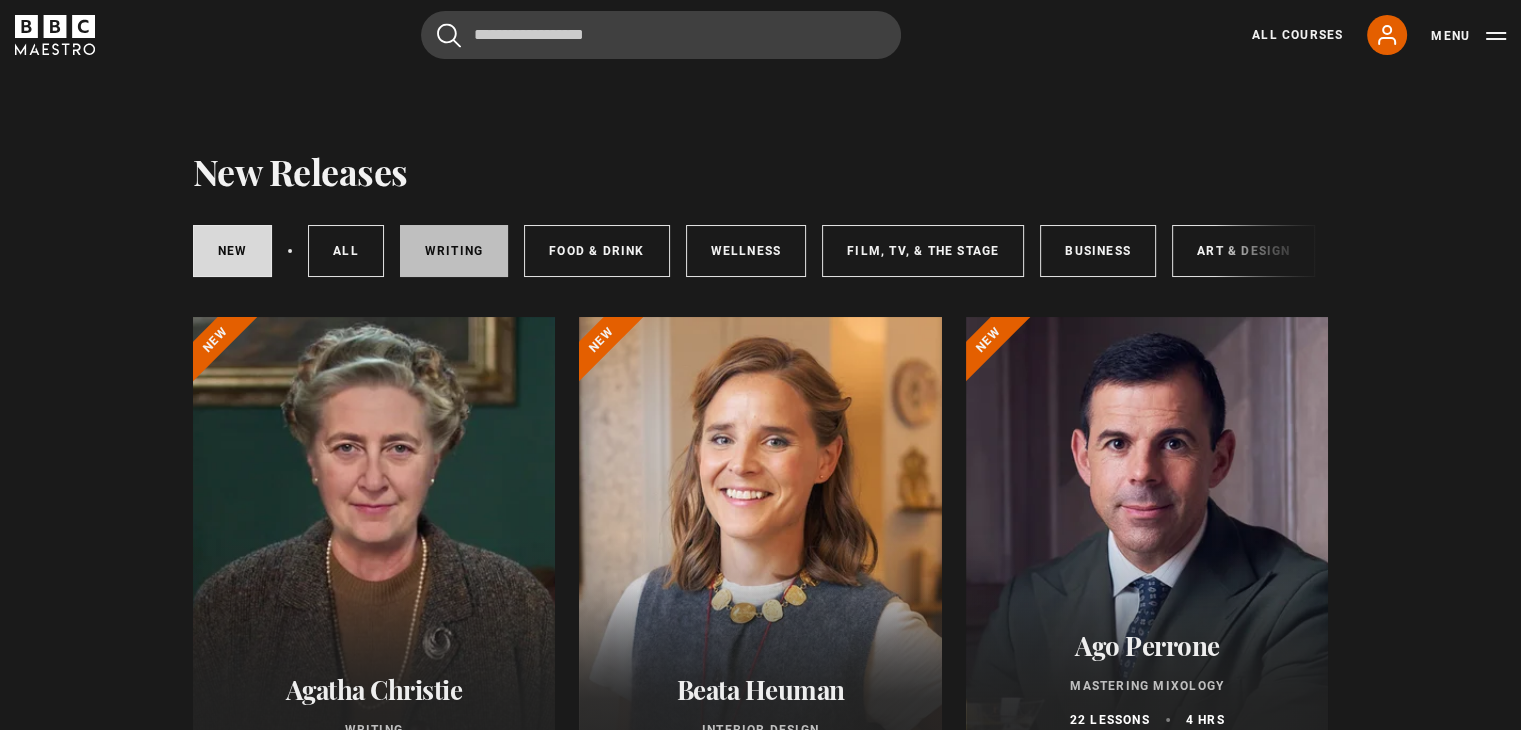 click on "Writing" at bounding box center (454, 251) 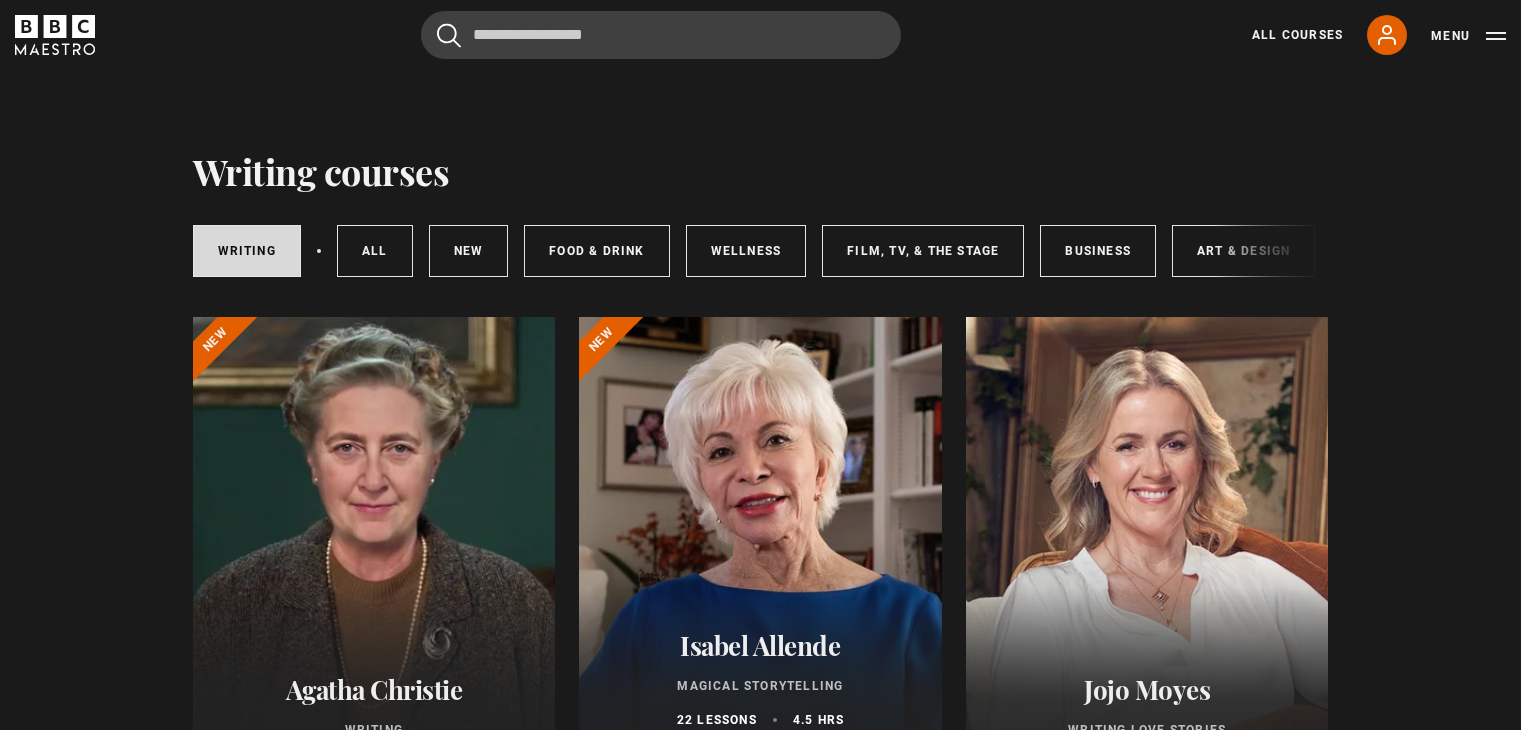 scroll, scrollTop: 0, scrollLeft: 0, axis: both 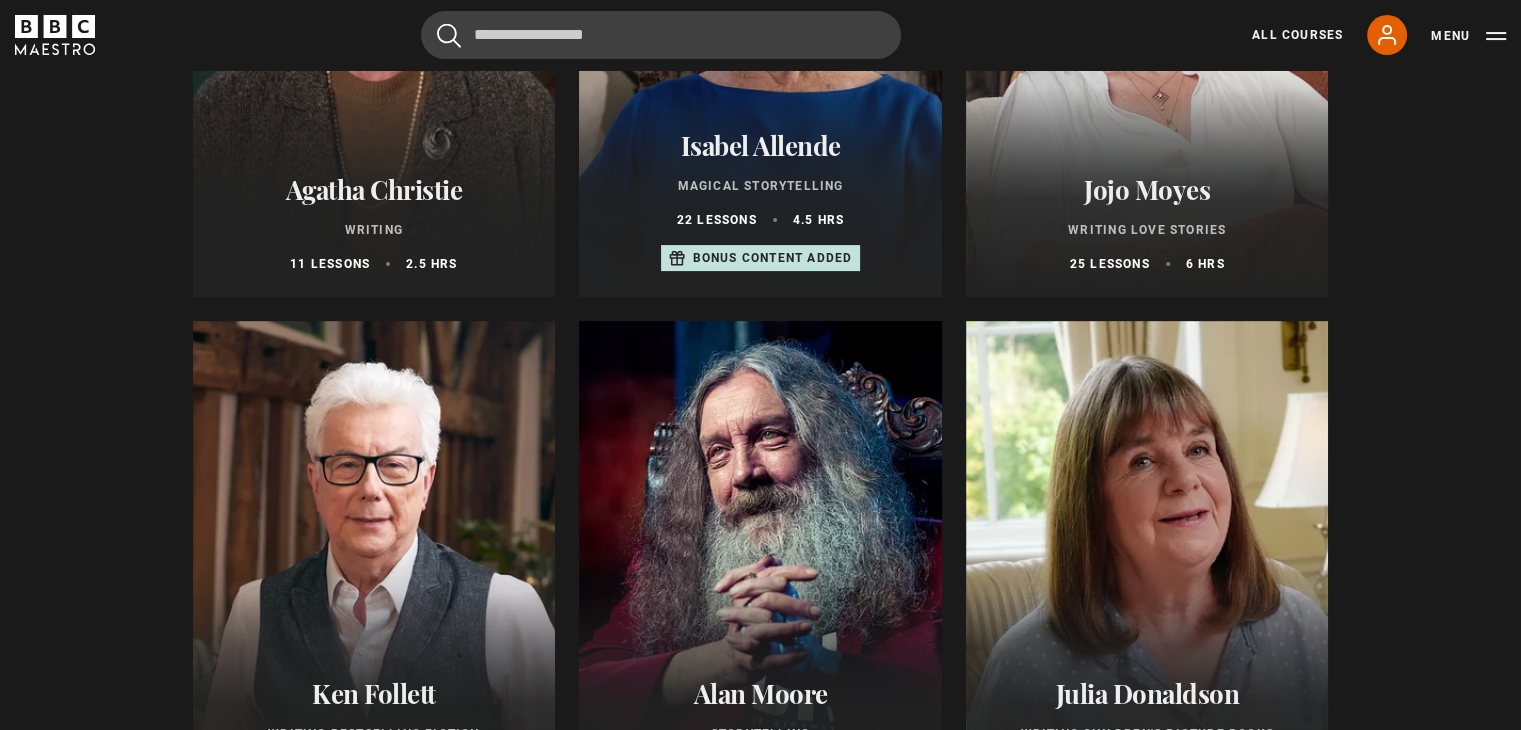 click at bounding box center [374, 561] 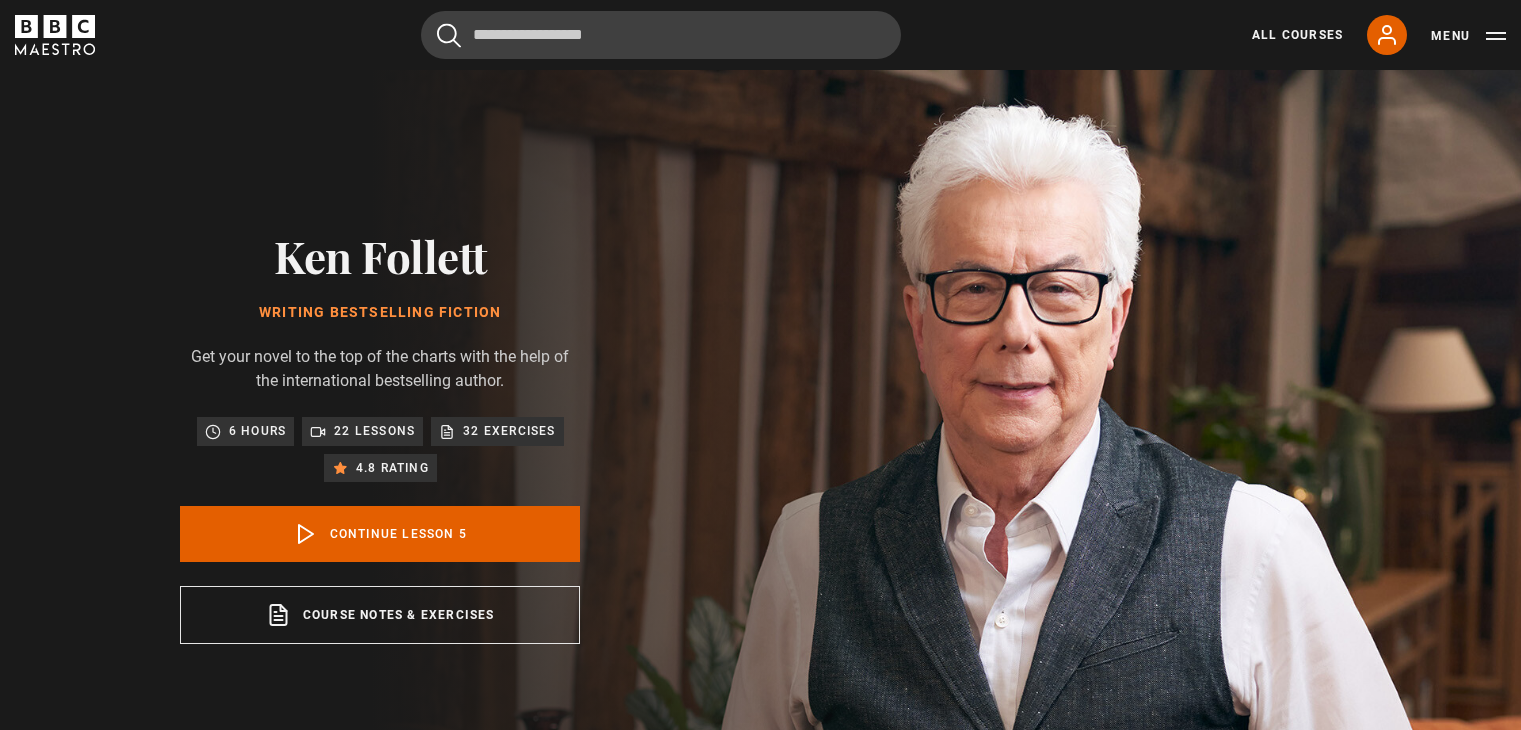 scroll, scrollTop: 804, scrollLeft: 0, axis: vertical 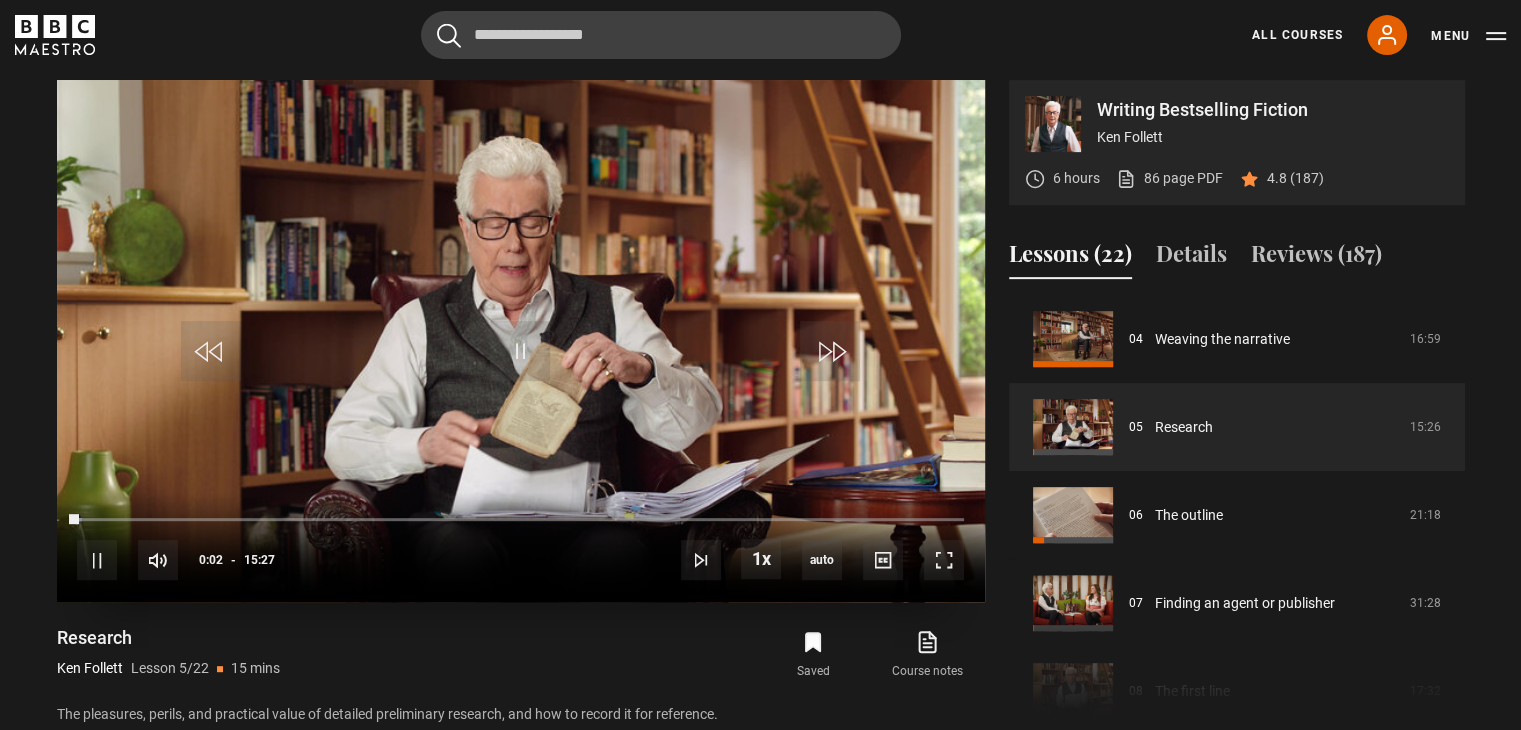 click at bounding box center (521, 341) 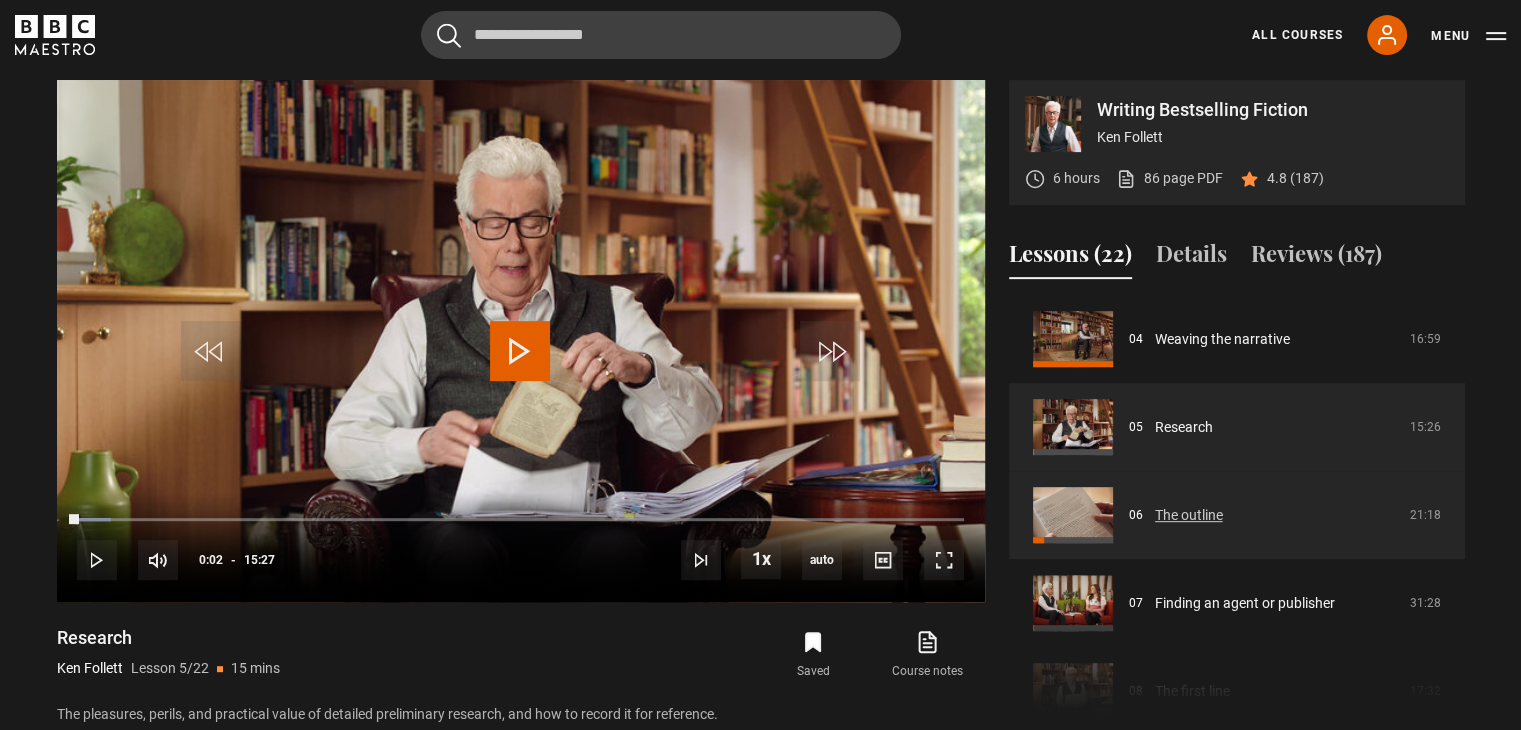 scroll, scrollTop: 252, scrollLeft: 0, axis: vertical 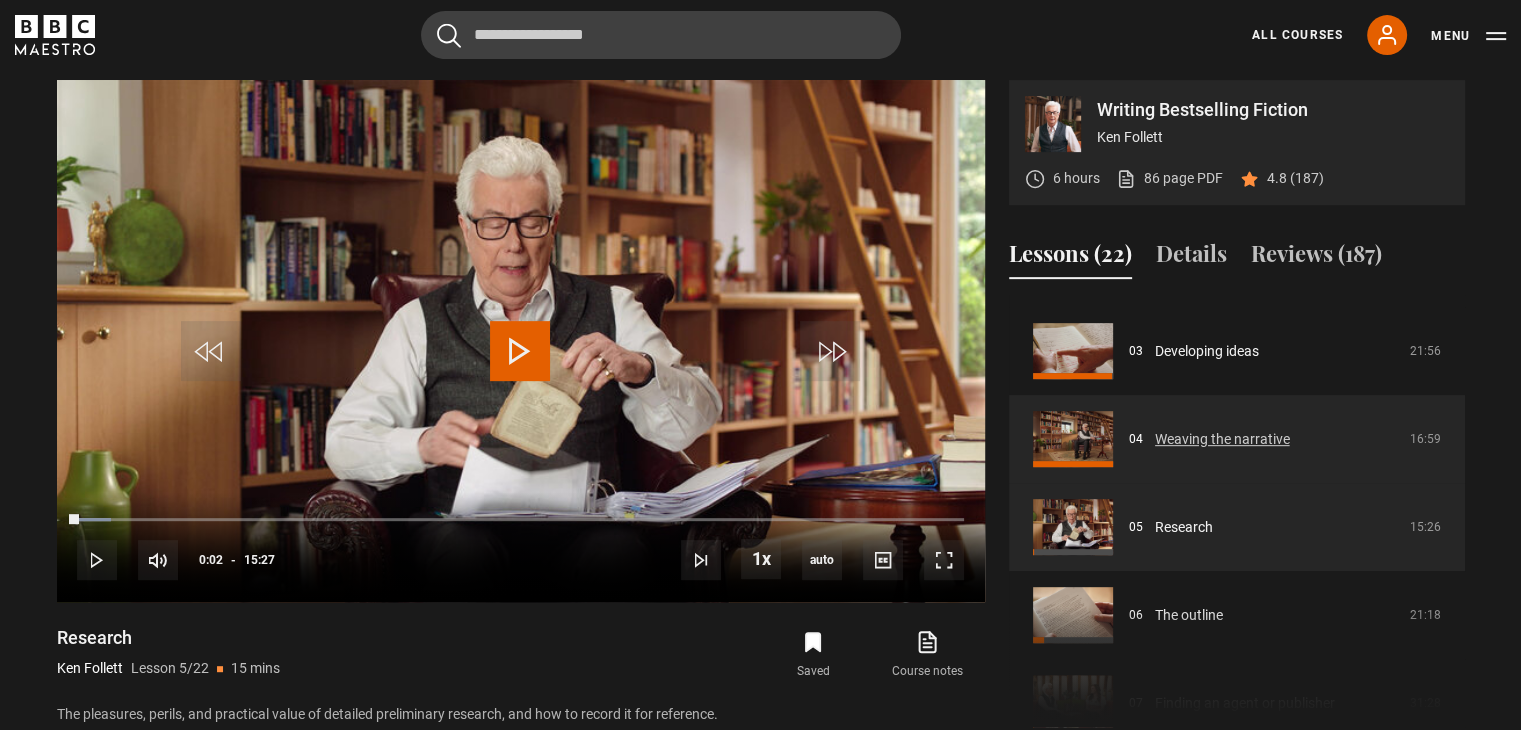click on "Weaving the narrative" at bounding box center (1222, 439) 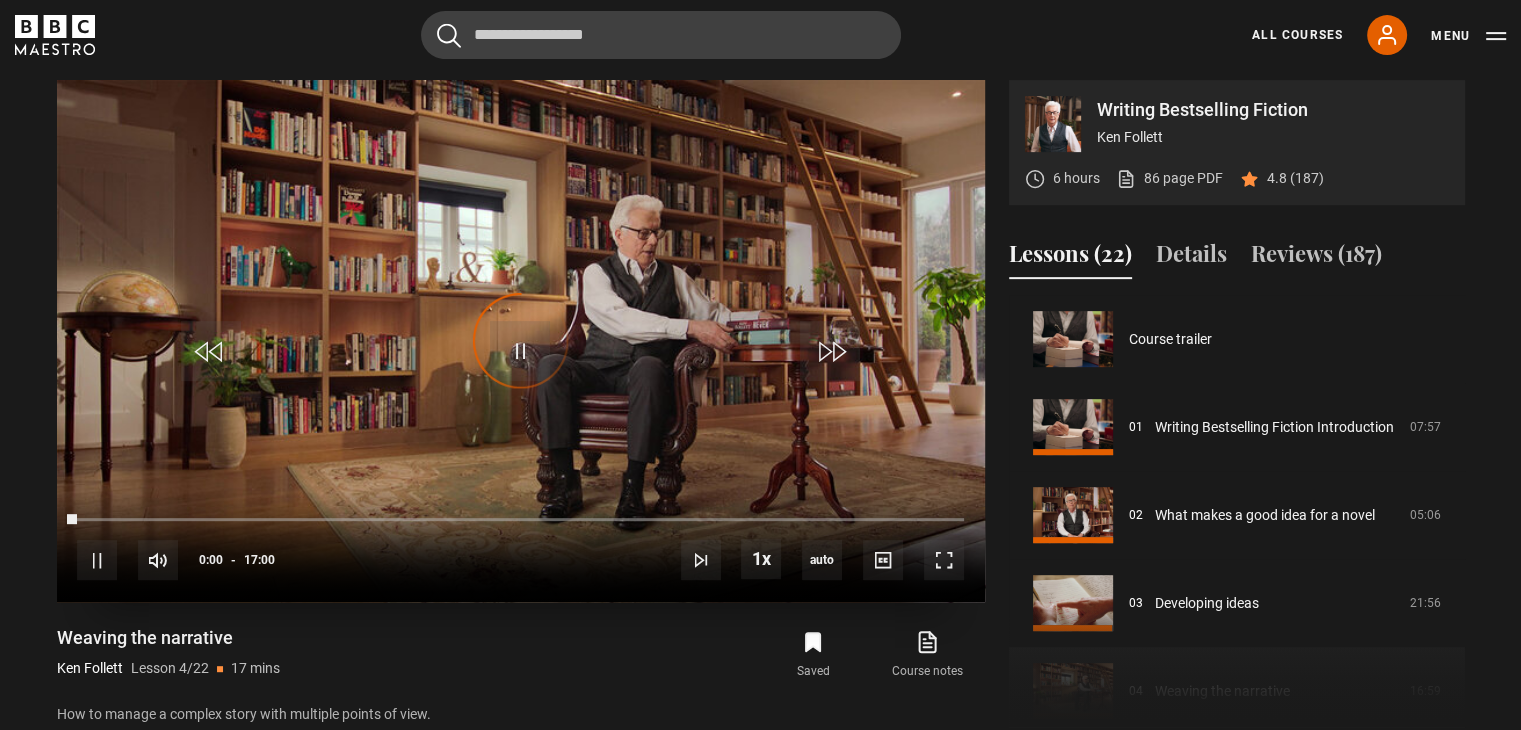 scroll, scrollTop: 804, scrollLeft: 0, axis: vertical 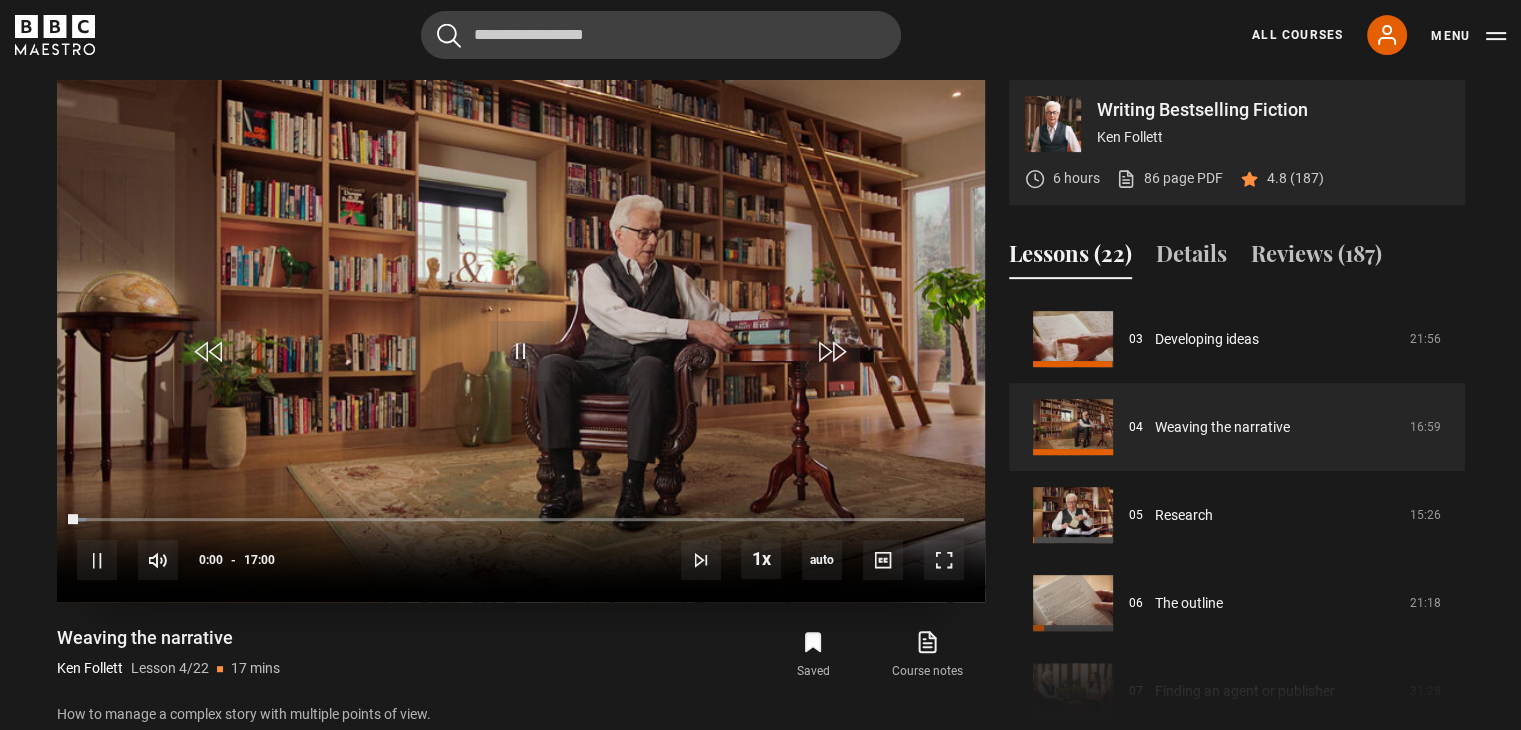 click at bounding box center (521, 341) 